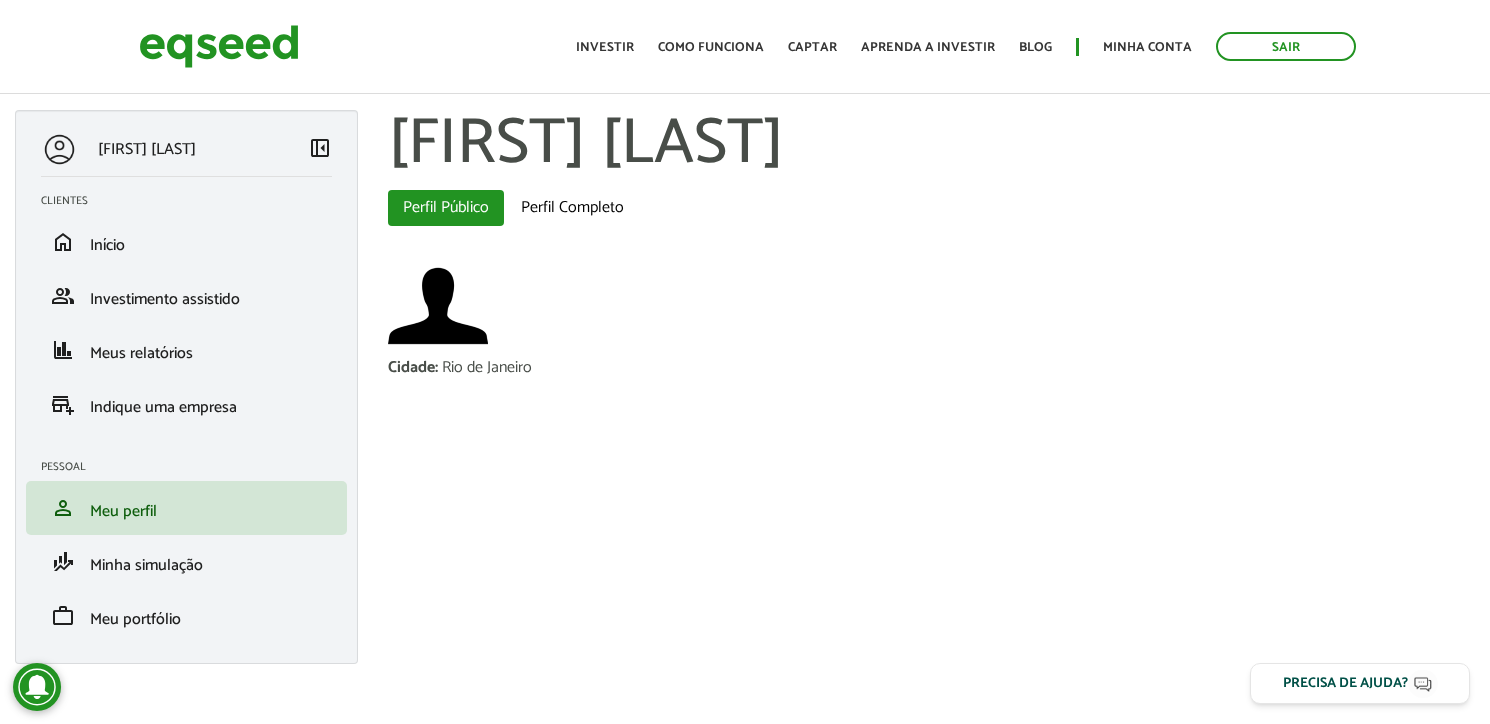 scroll, scrollTop: 0, scrollLeft: 0, axis: both 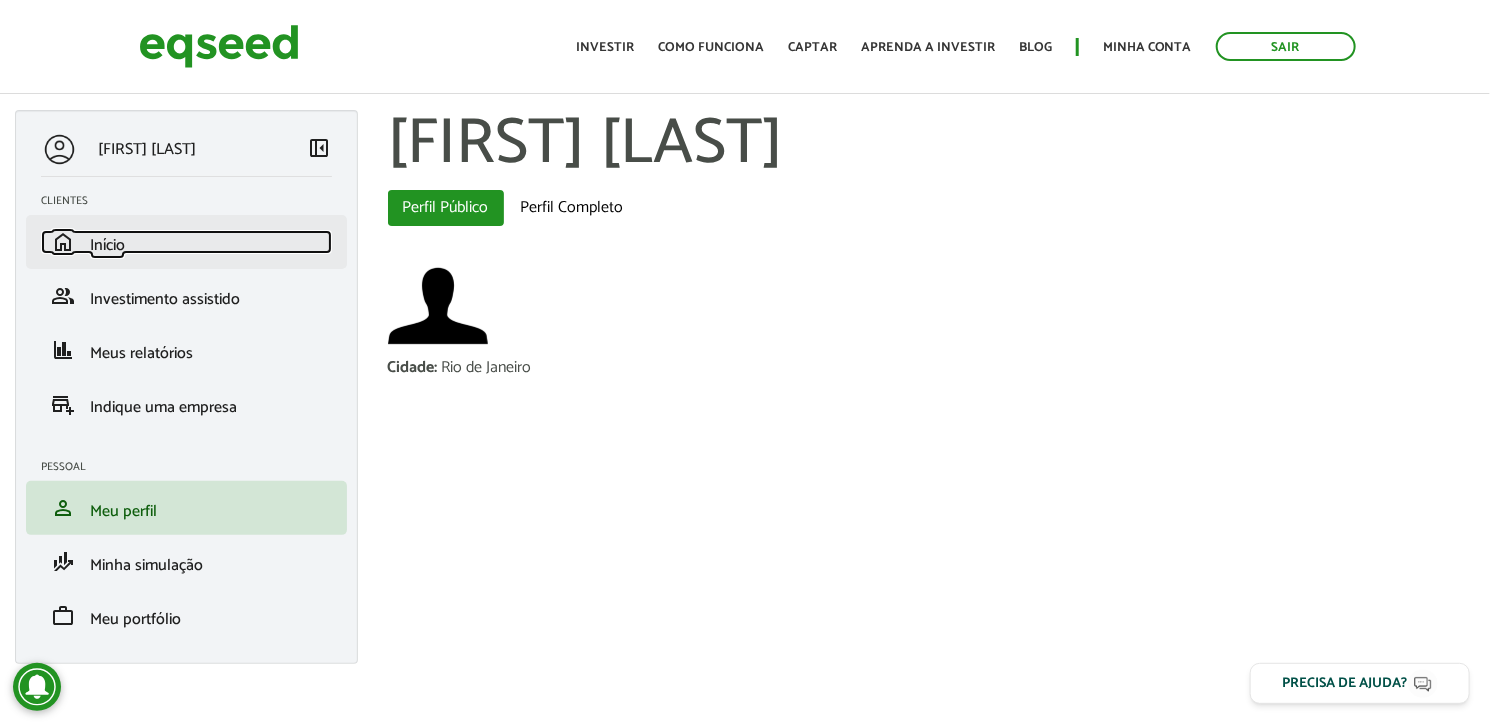 click on "home Início" at bounding box center (186, 242) 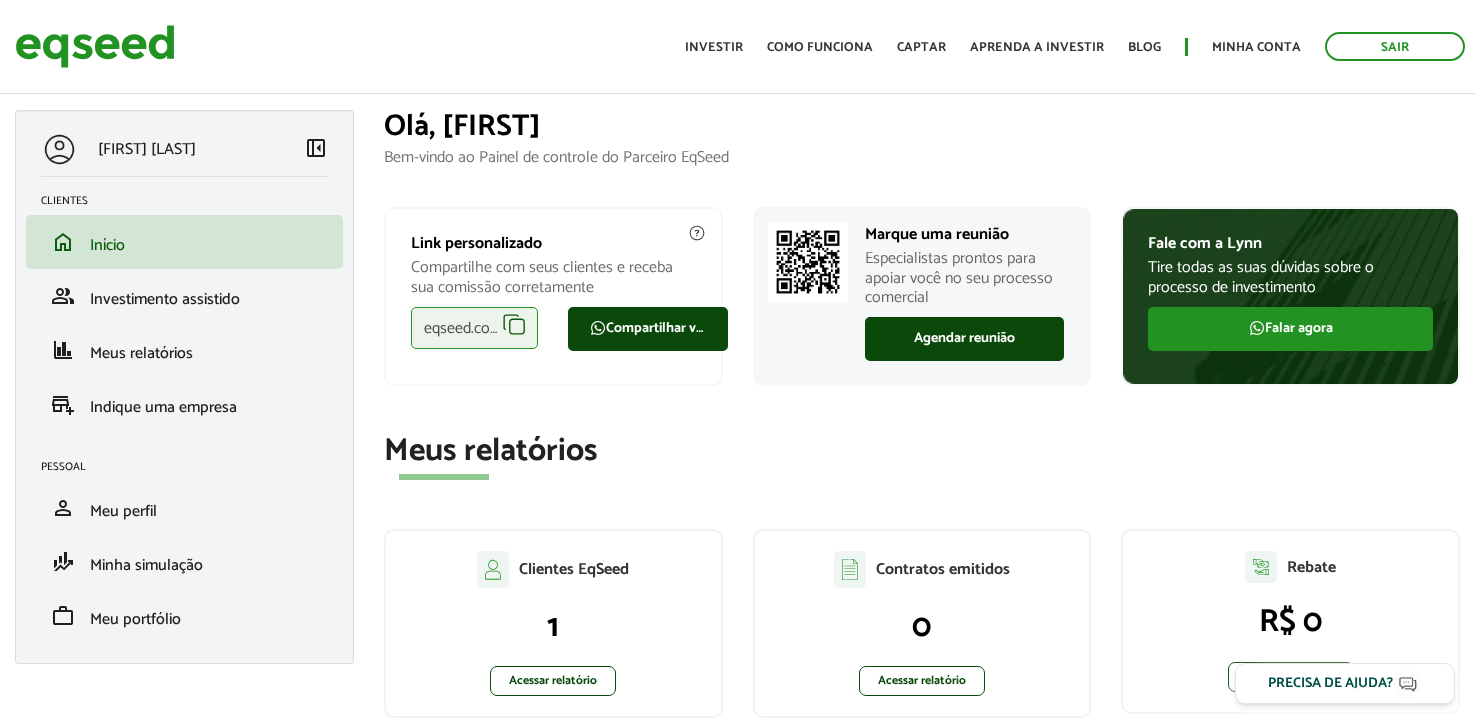 scroll, scrollTop: 0, scrollLeft: 0, axis: both 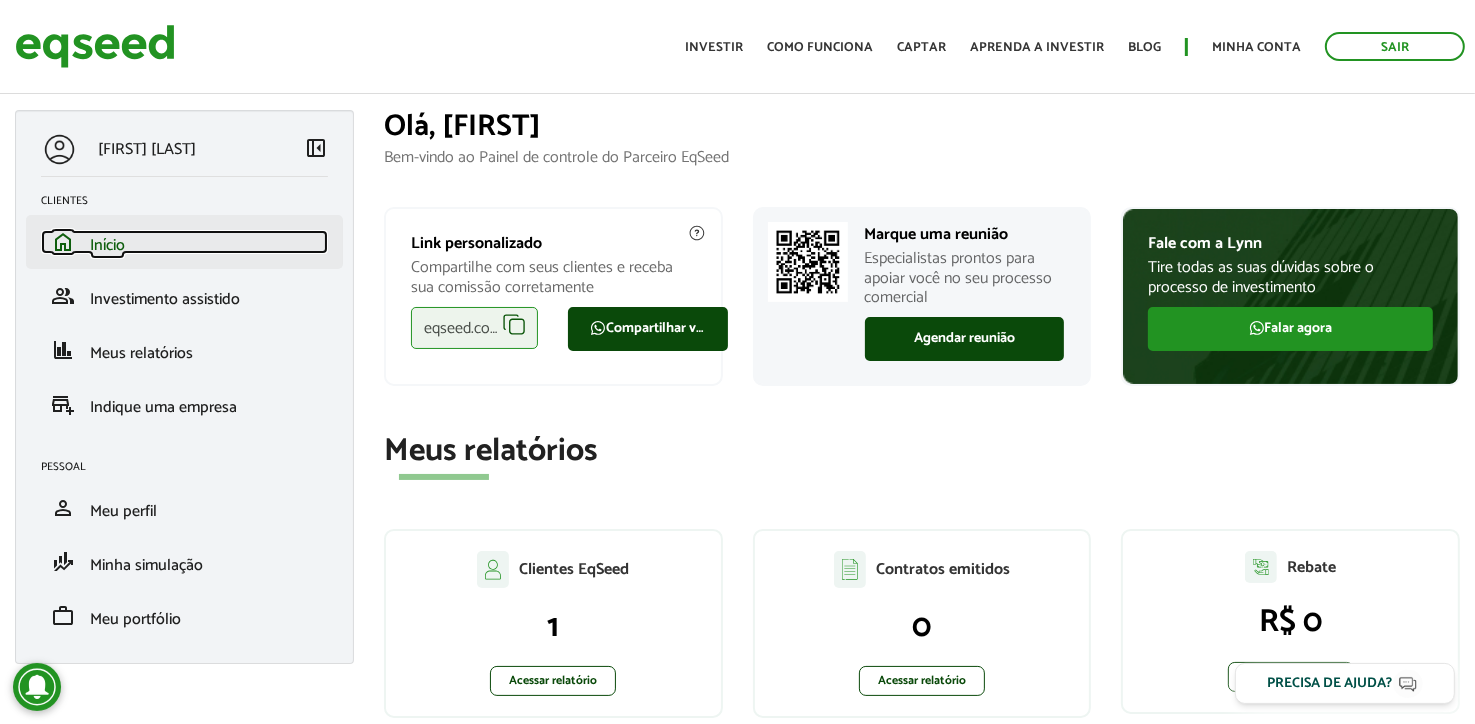 click on "home Início" at bounding box center (184, 242) 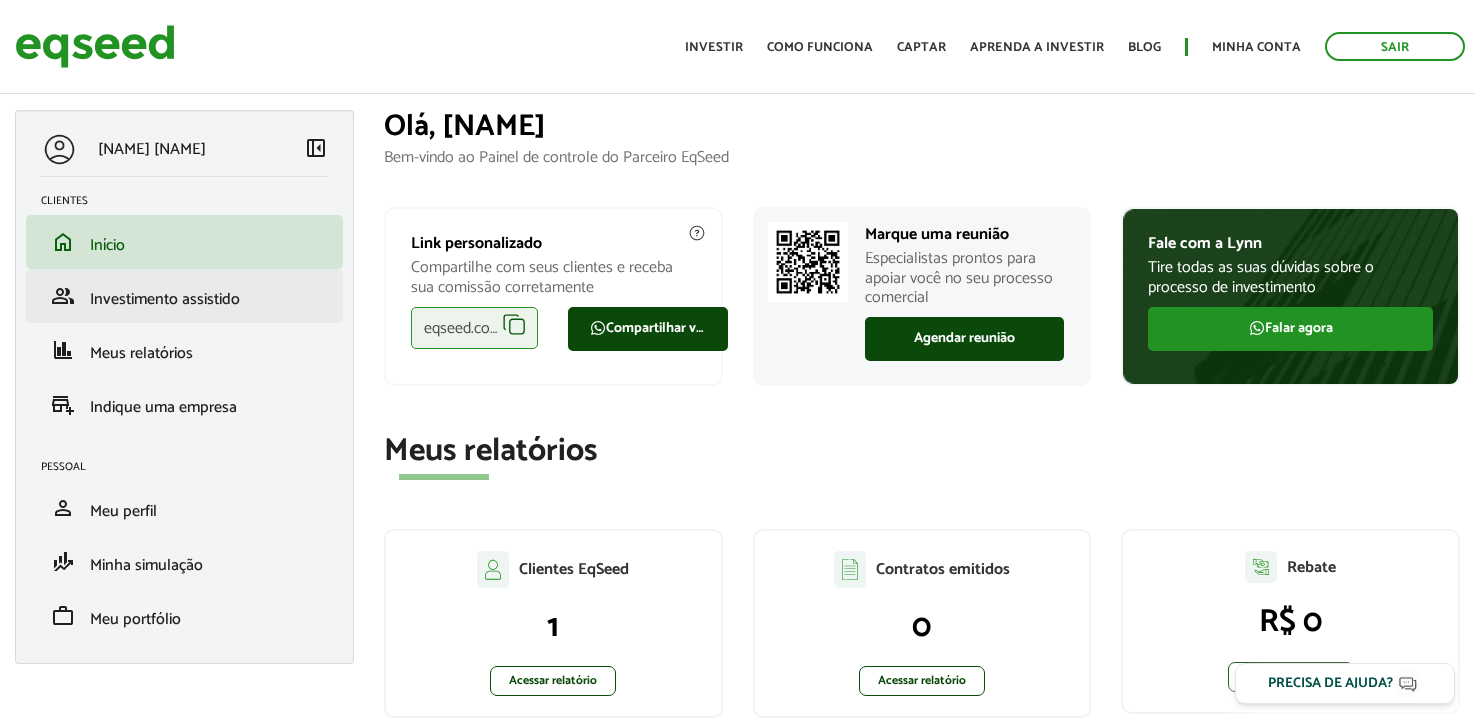 scroll, scrollTop: 0, scrollLeft: 0, axis: both 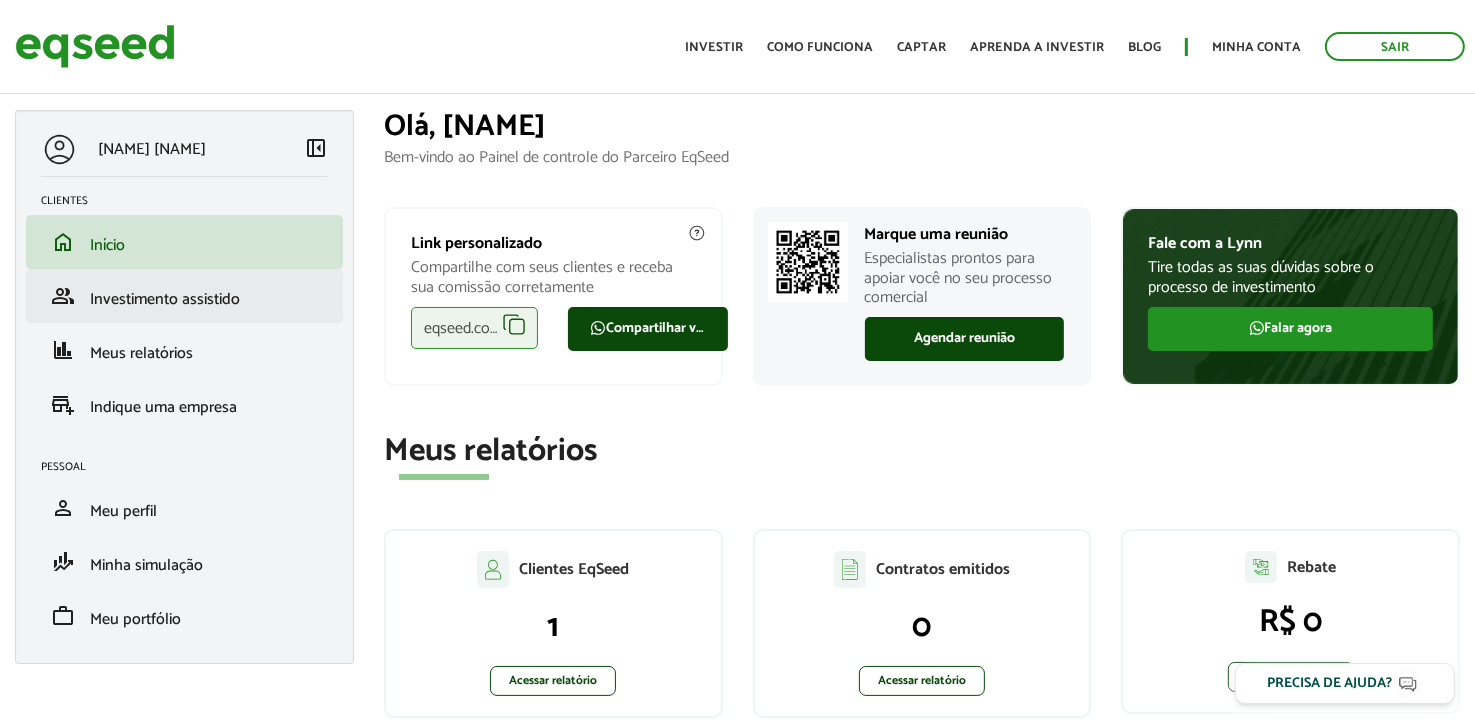 click on "group Investimento assistido" at bounding box center (184, 296) 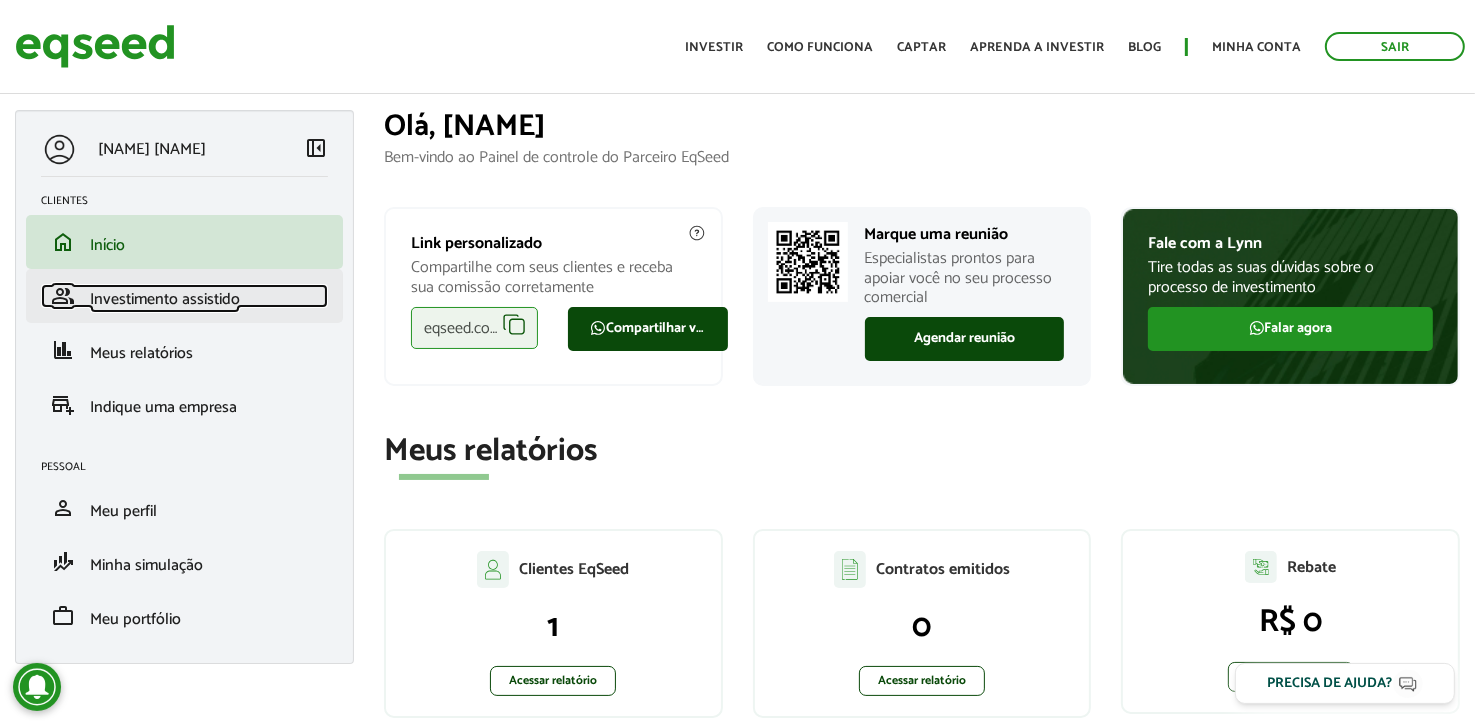 click on "Investimento assistido" at bounding box center [165, 299] 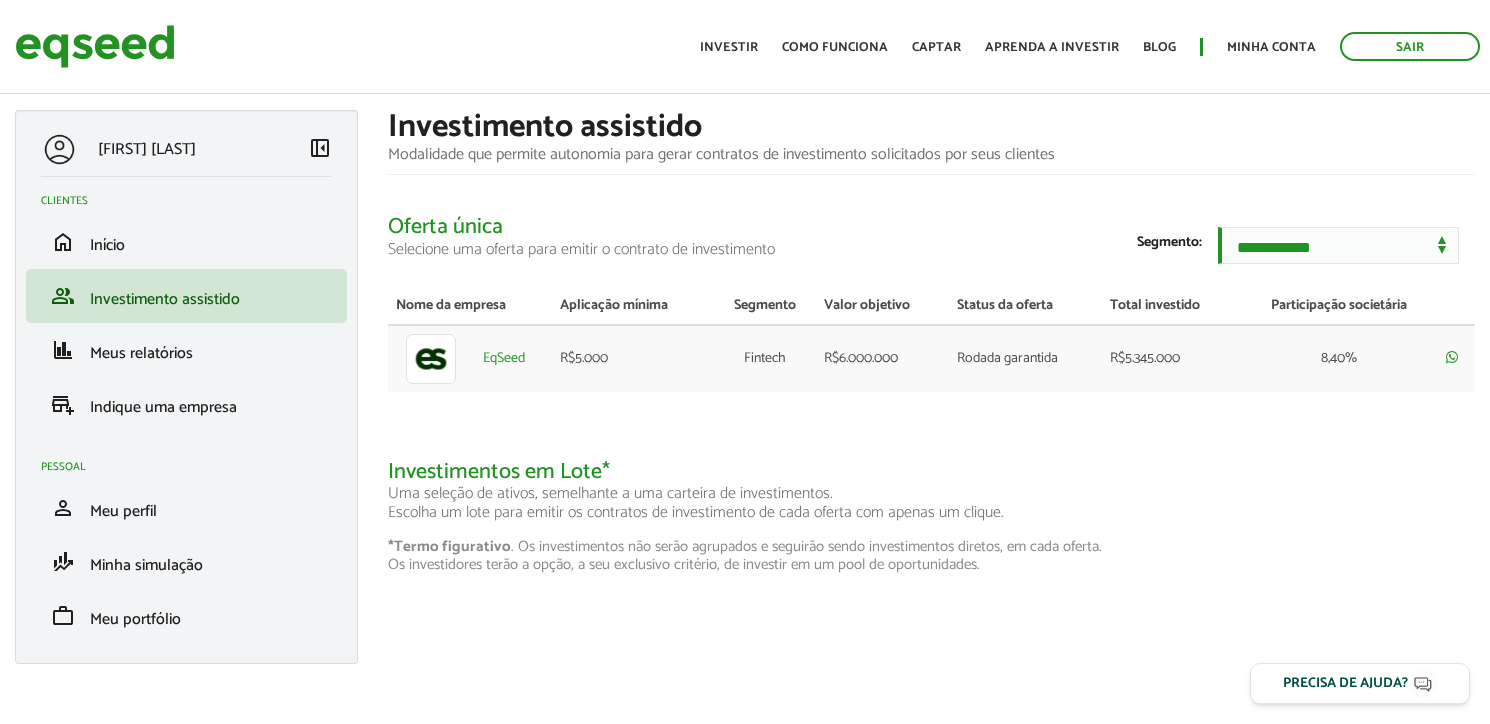 scroll, scrollTop: 0, scrollLeft: 0, axis: both 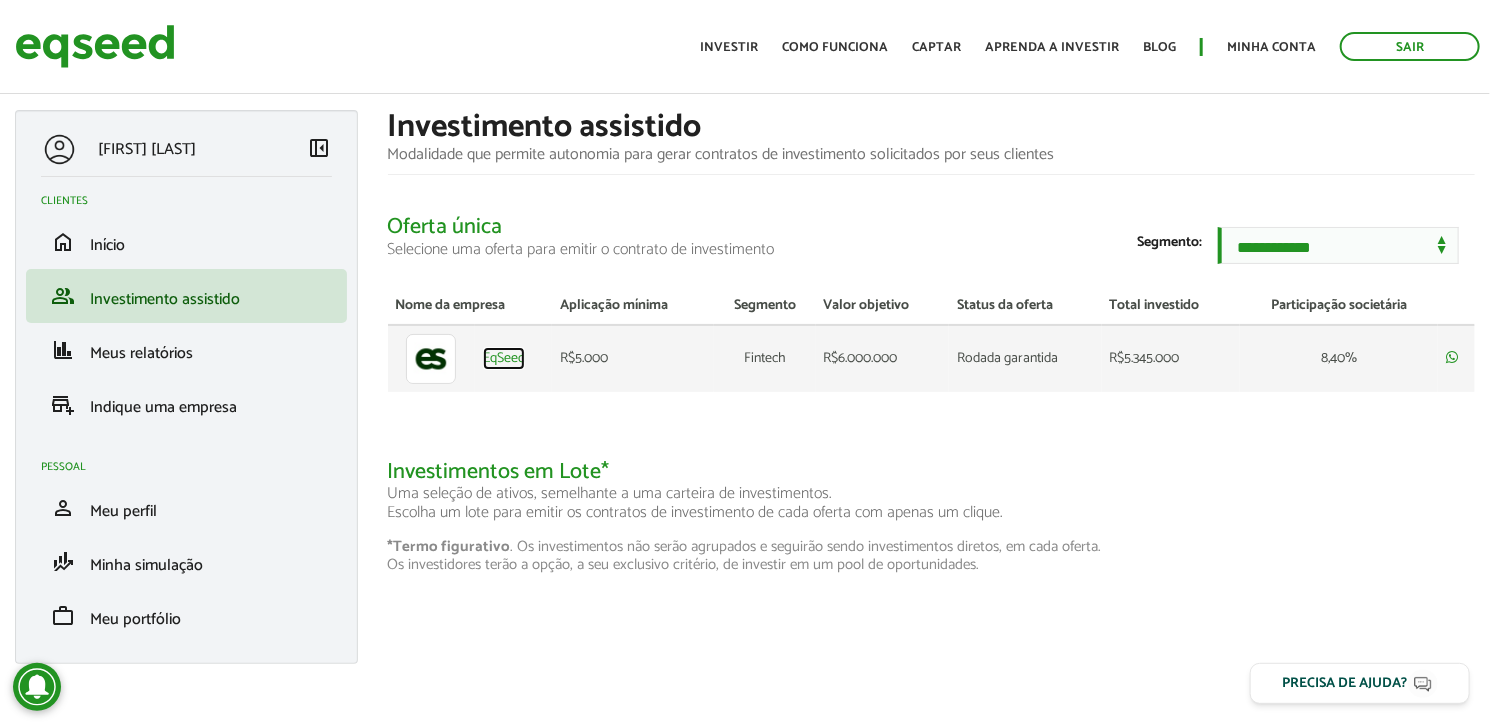click on "EqSeed" at bounding box center [504, 359] 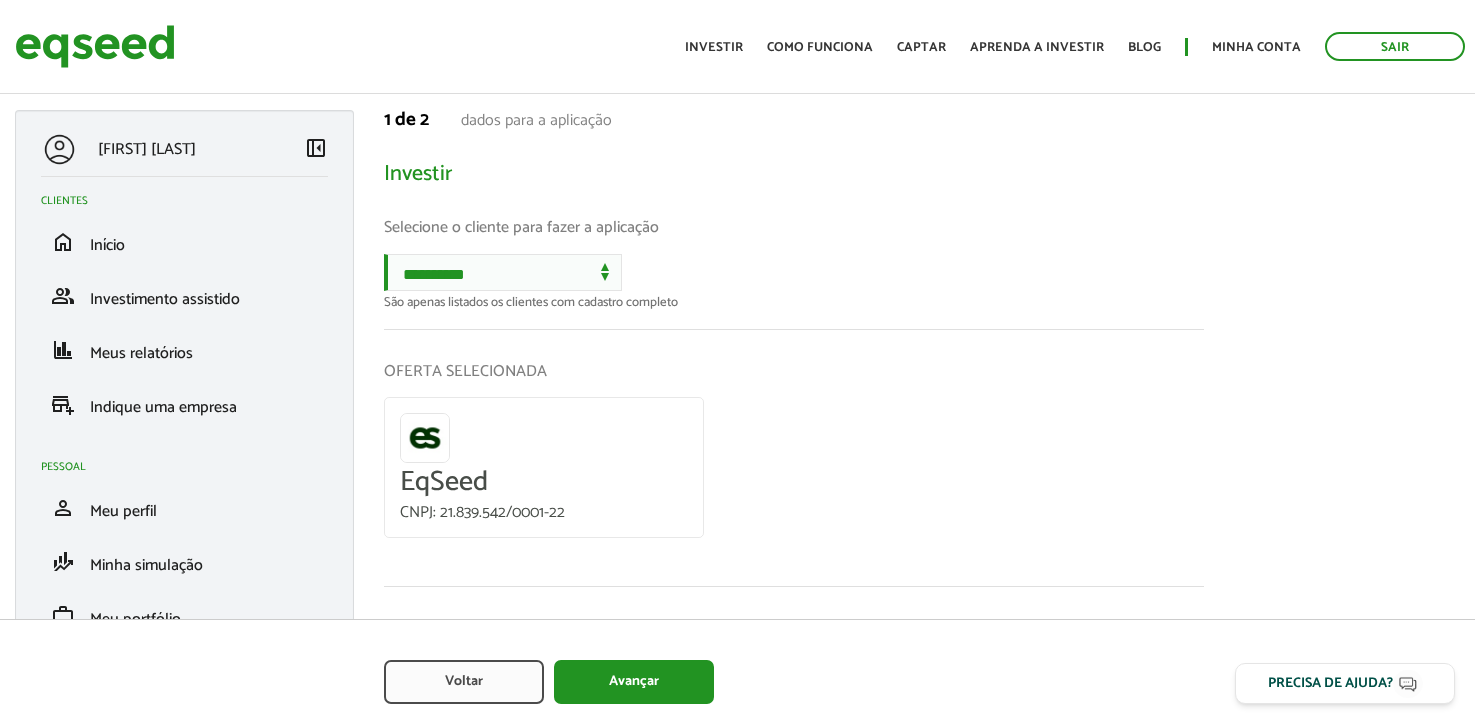 scroll, scrollTop: 0, scrollLeft: 0, axis: both 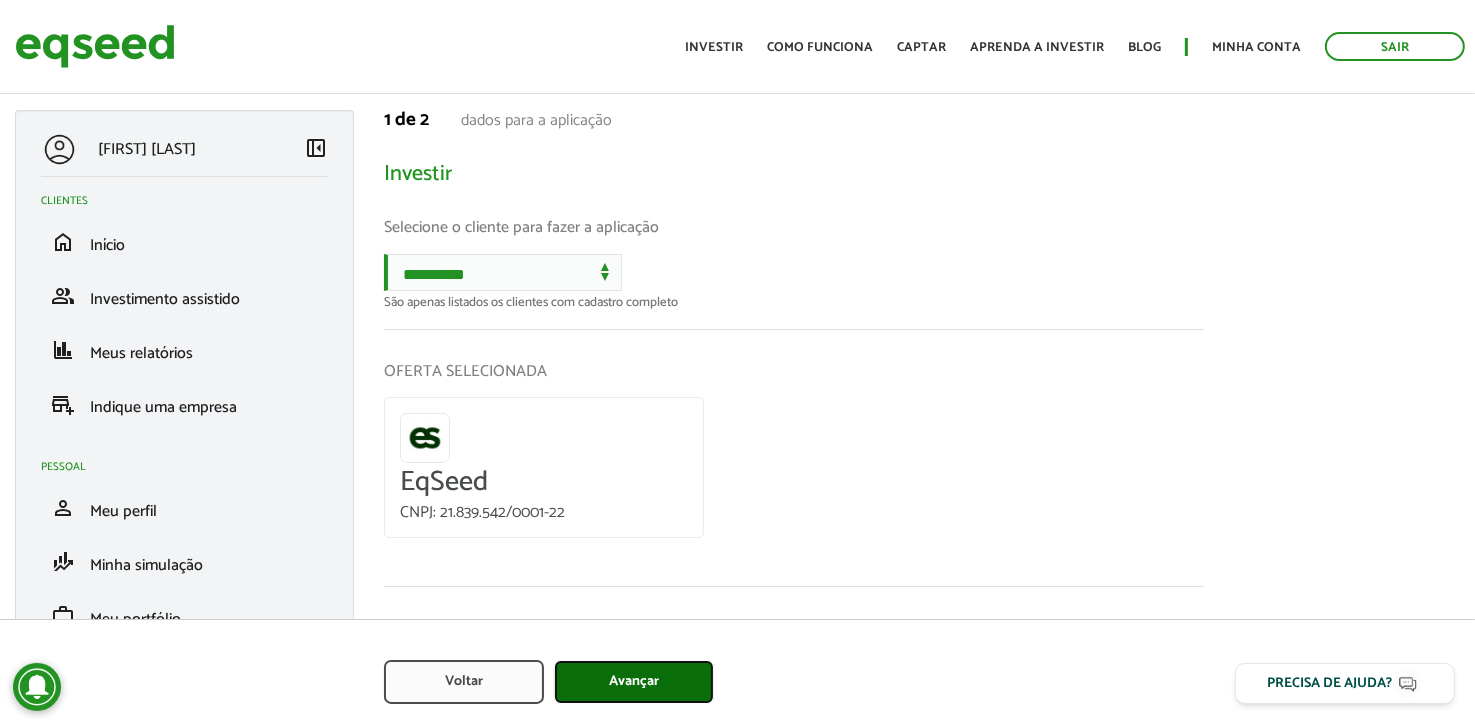 click on "Avançar" at bounding box center (634, 682) 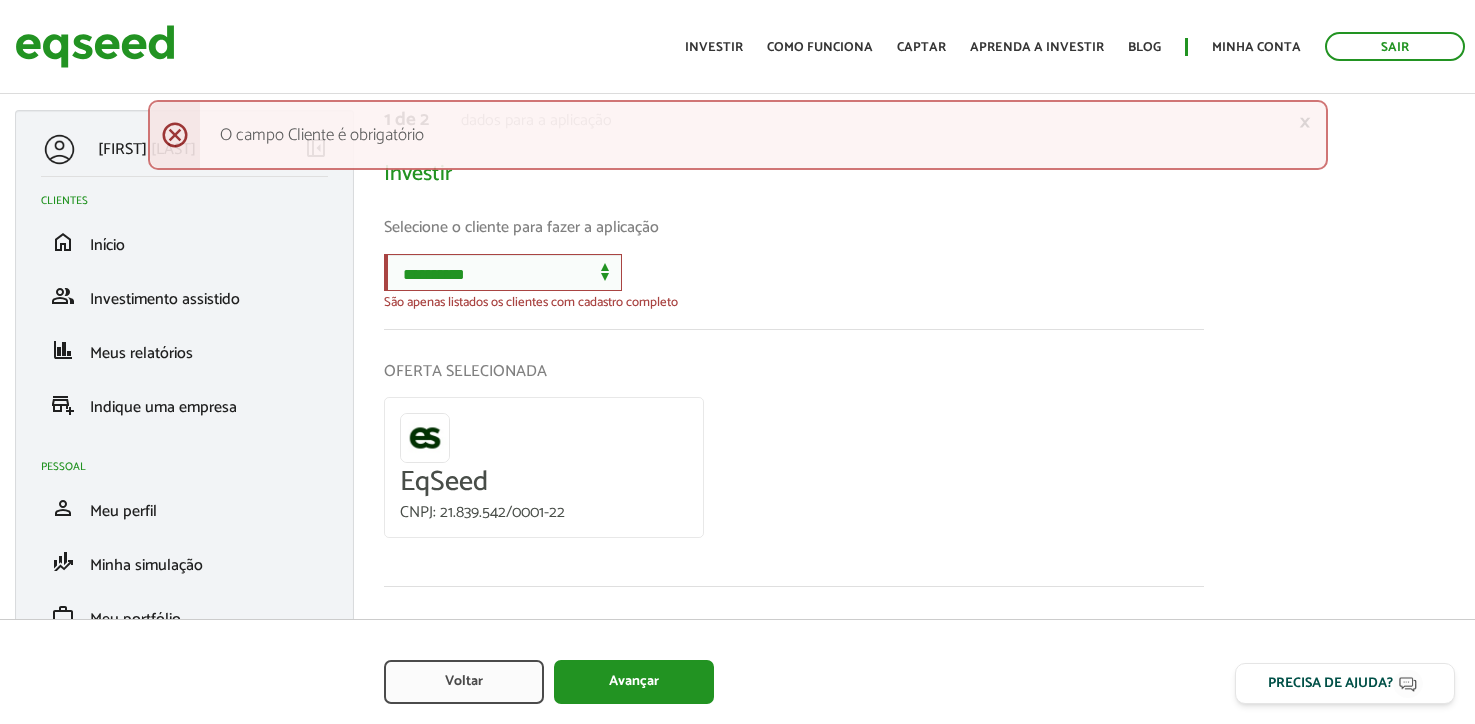 scroll, scrollTop: 0, scrollLeft: 0, axis: both 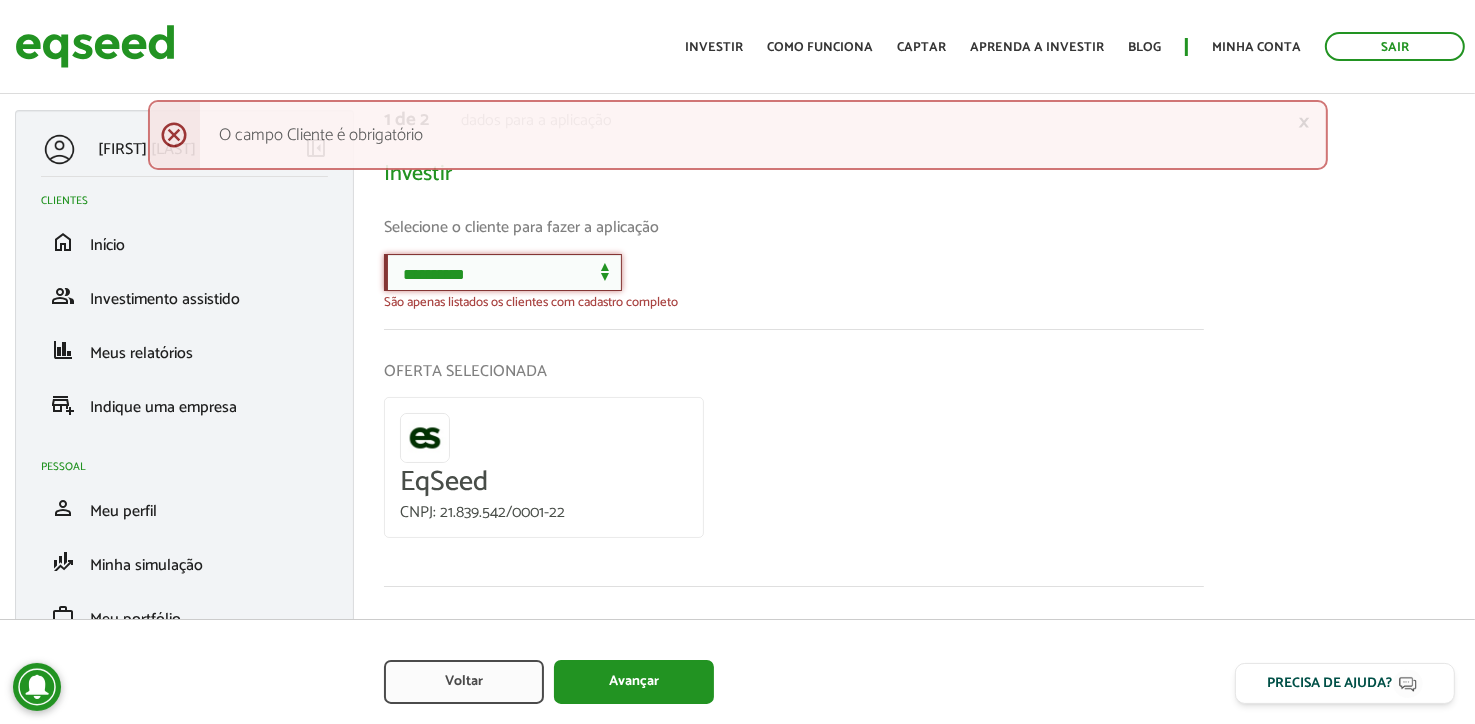 click on "**********" at bounding box center (503, 272) 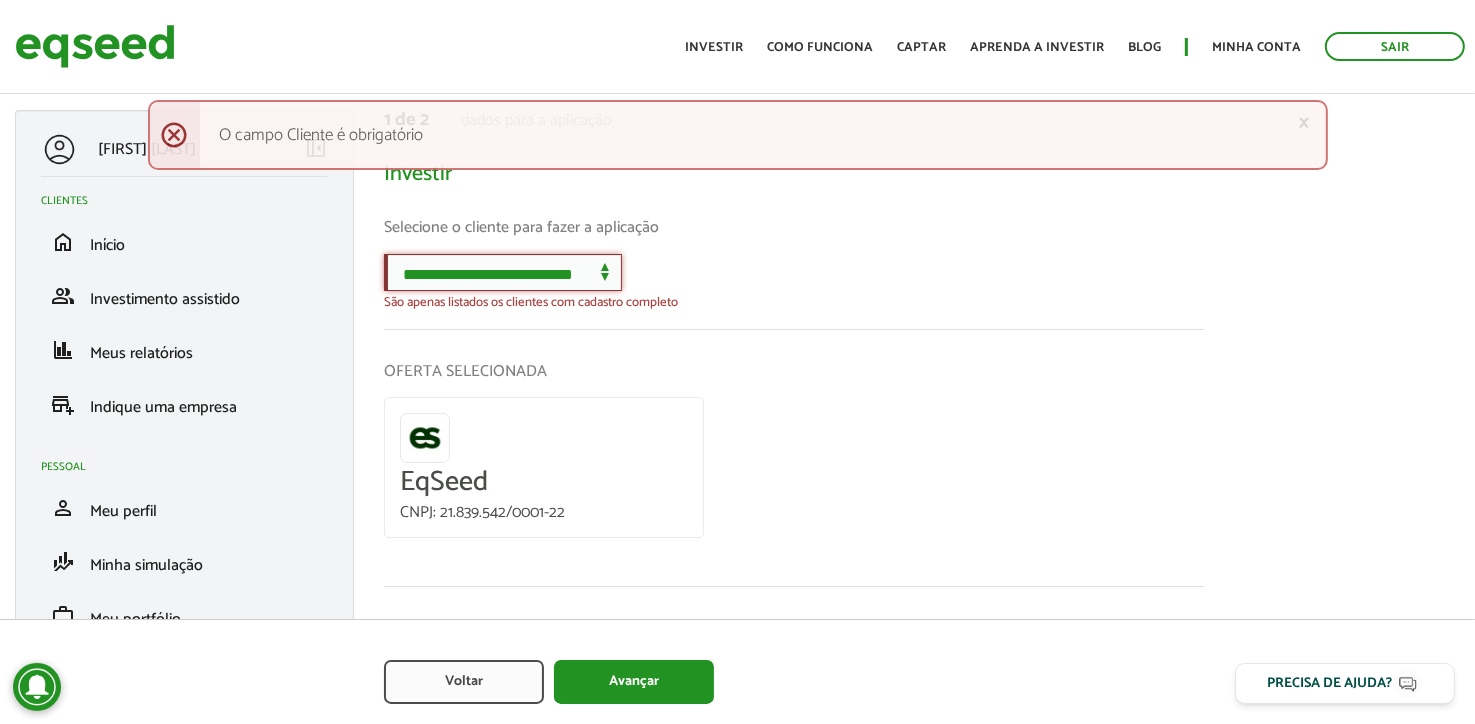 click on "**********" at bounding box center (503, 272) 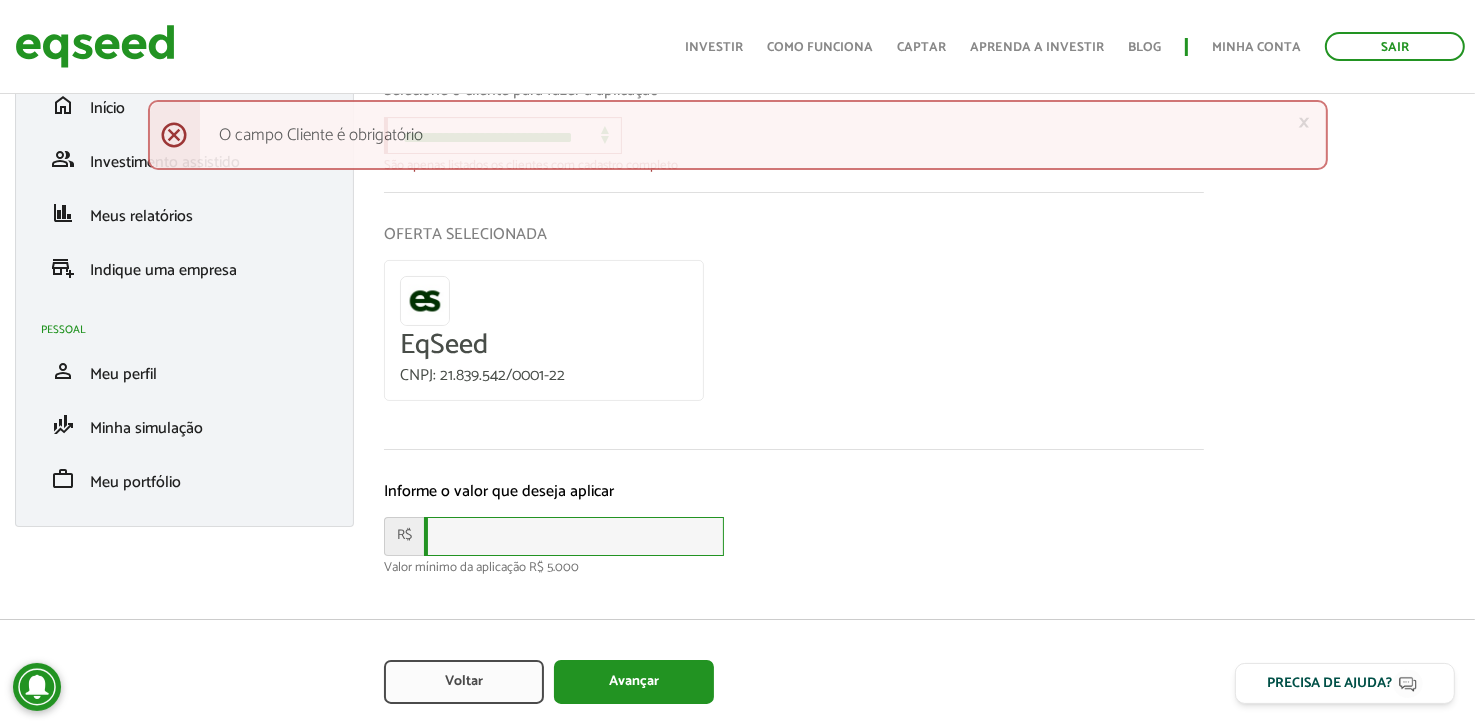 click at bounding box center (574, 536) 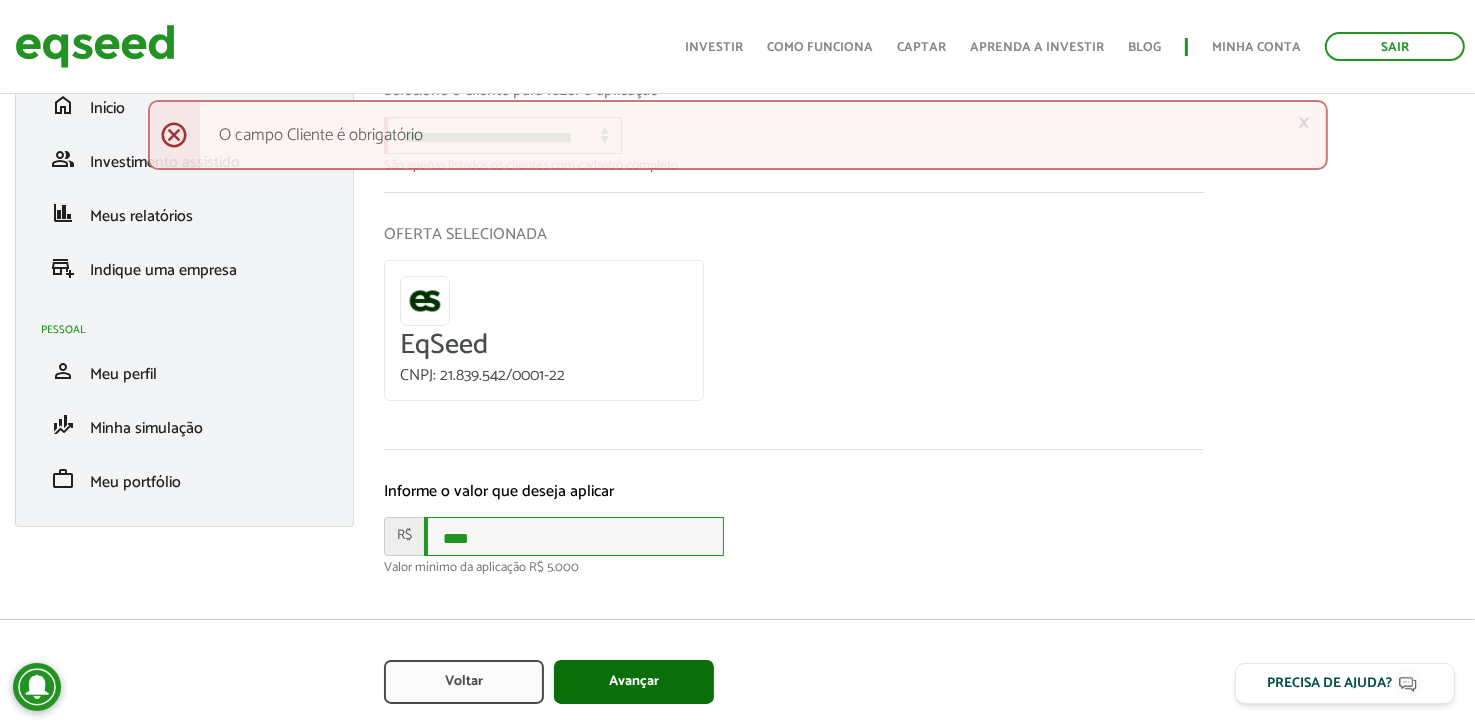 type on "****" 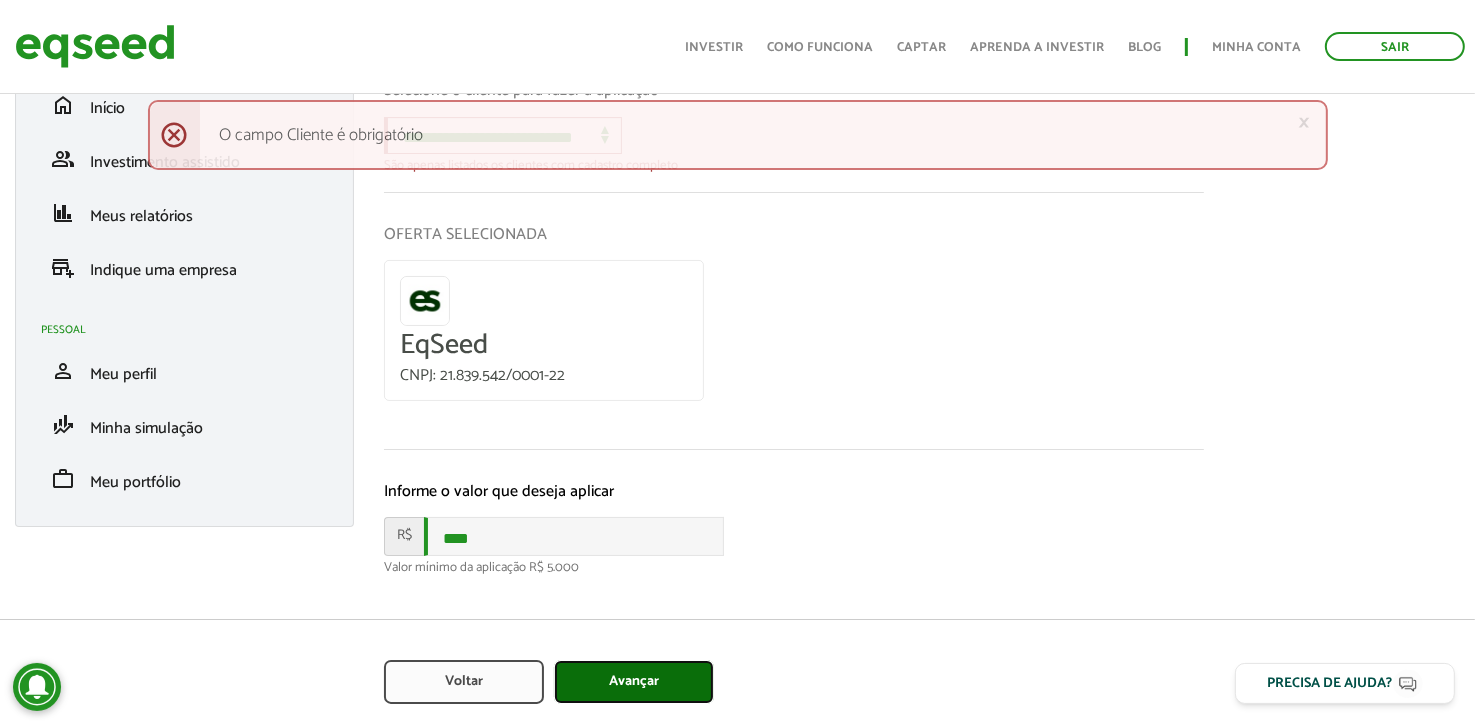 click on "Avançar" at bounding box center (634, 682) 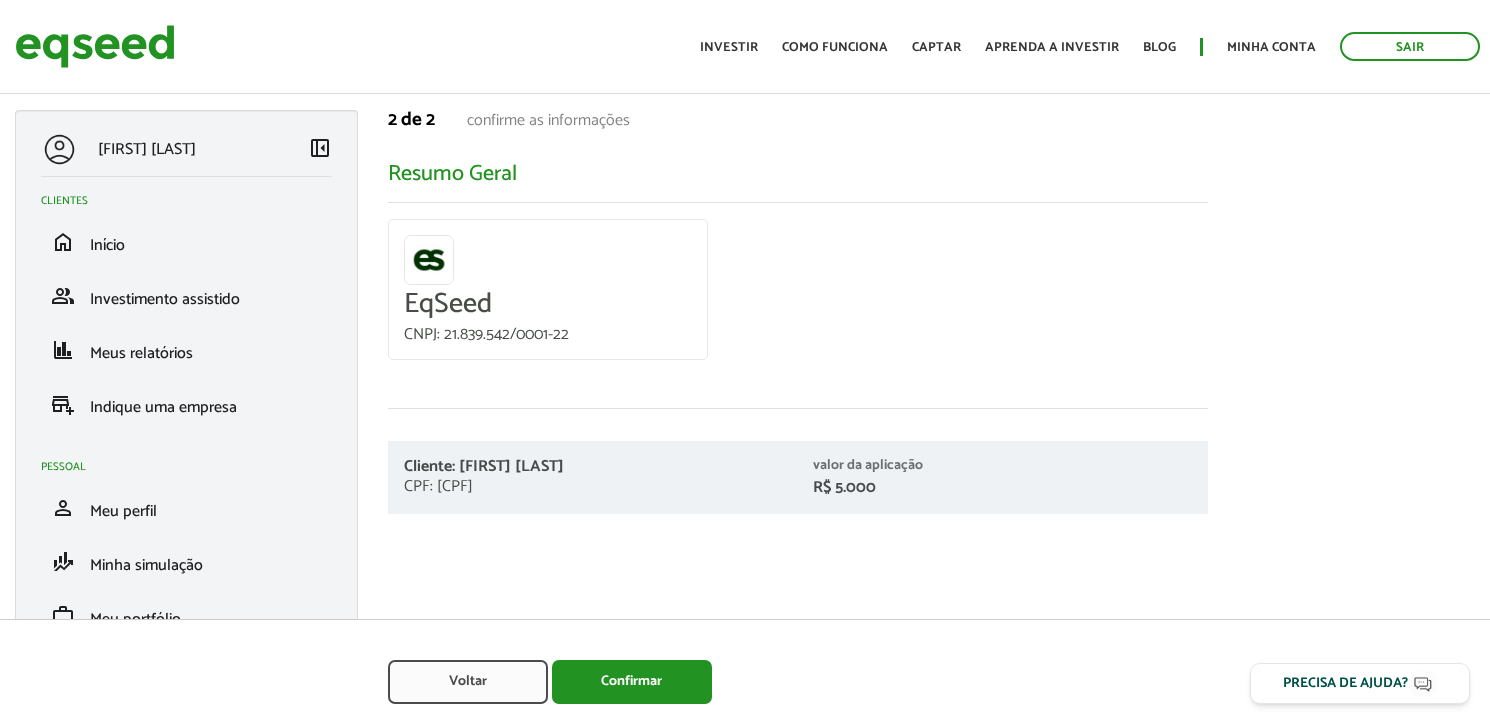 scroll, scrollTop: 0, scrollLeft: 0, axis: both 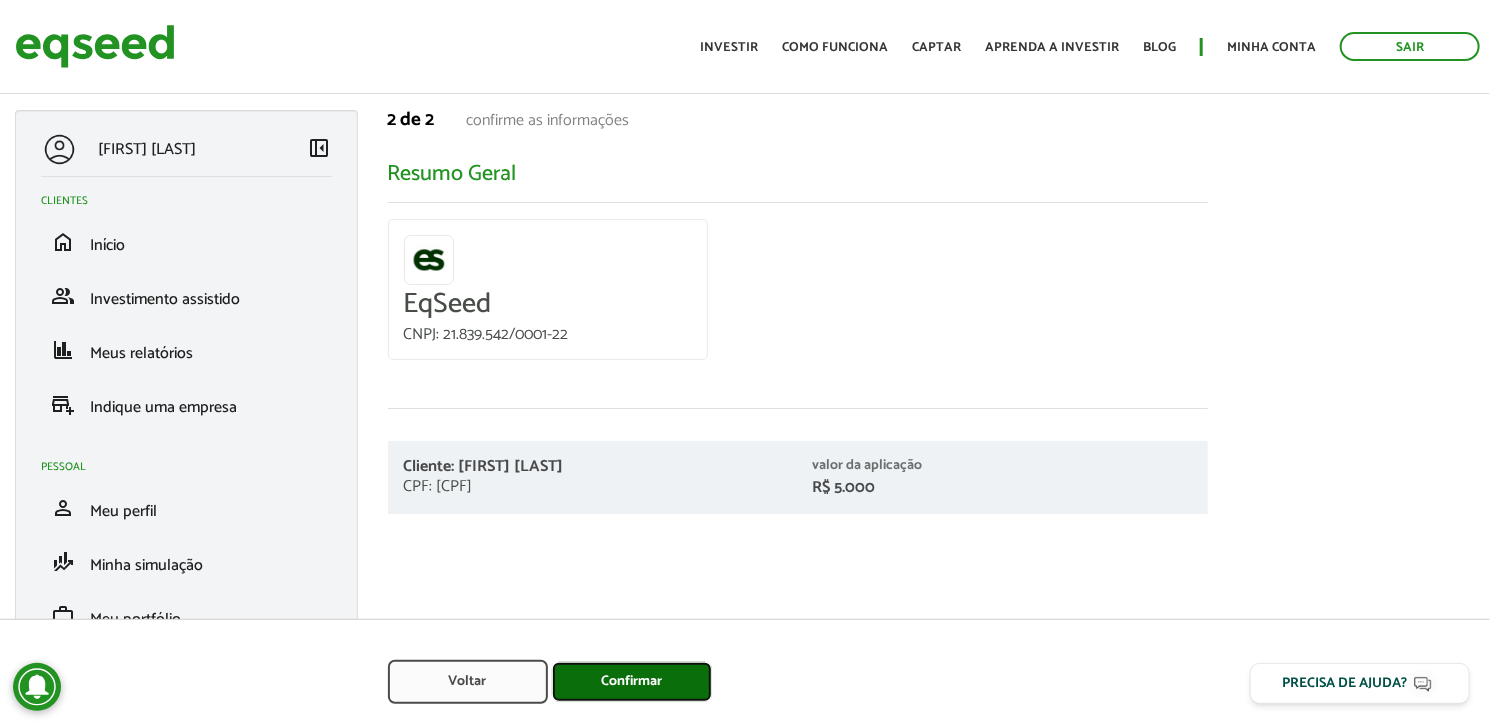click on "Confirmar" at bounding box center [632, 682] 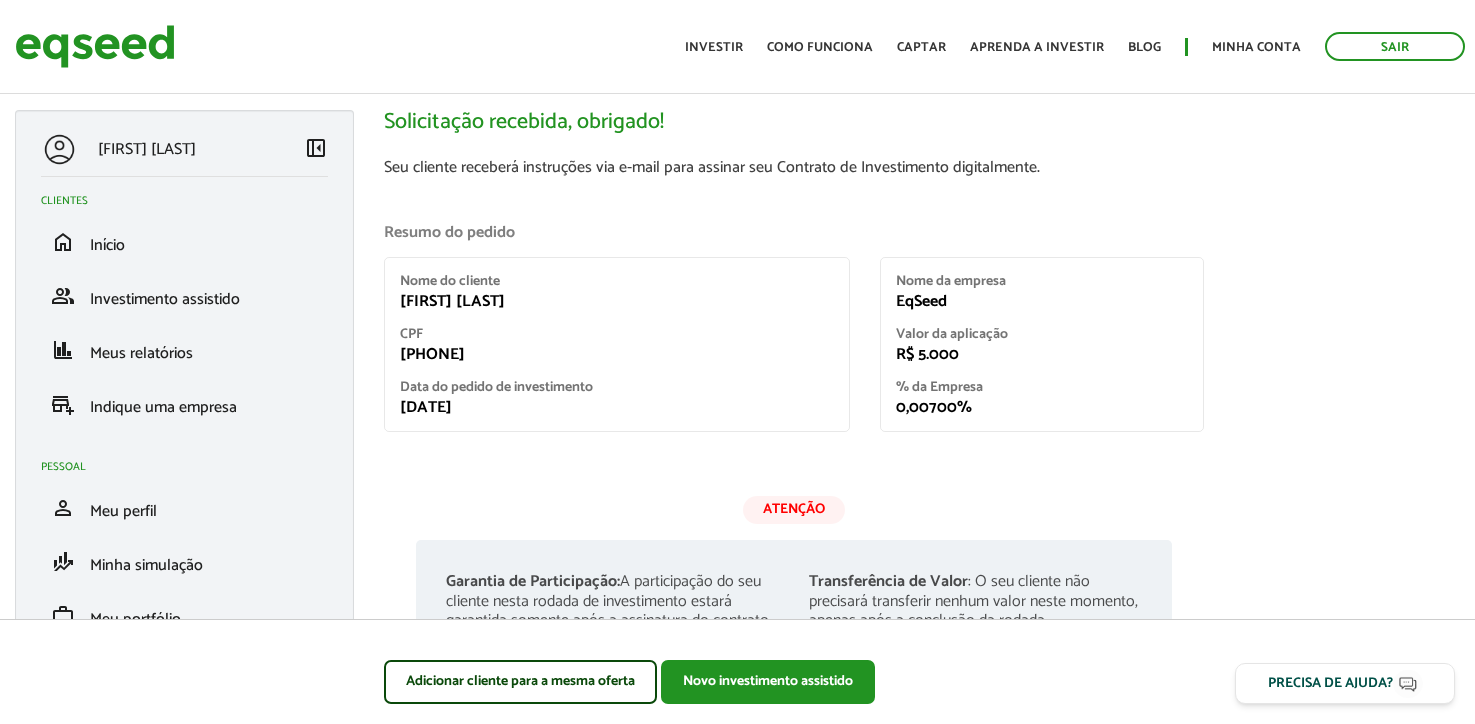 scroll, scrollTop: 0, scrollLeft: 0, axis: both 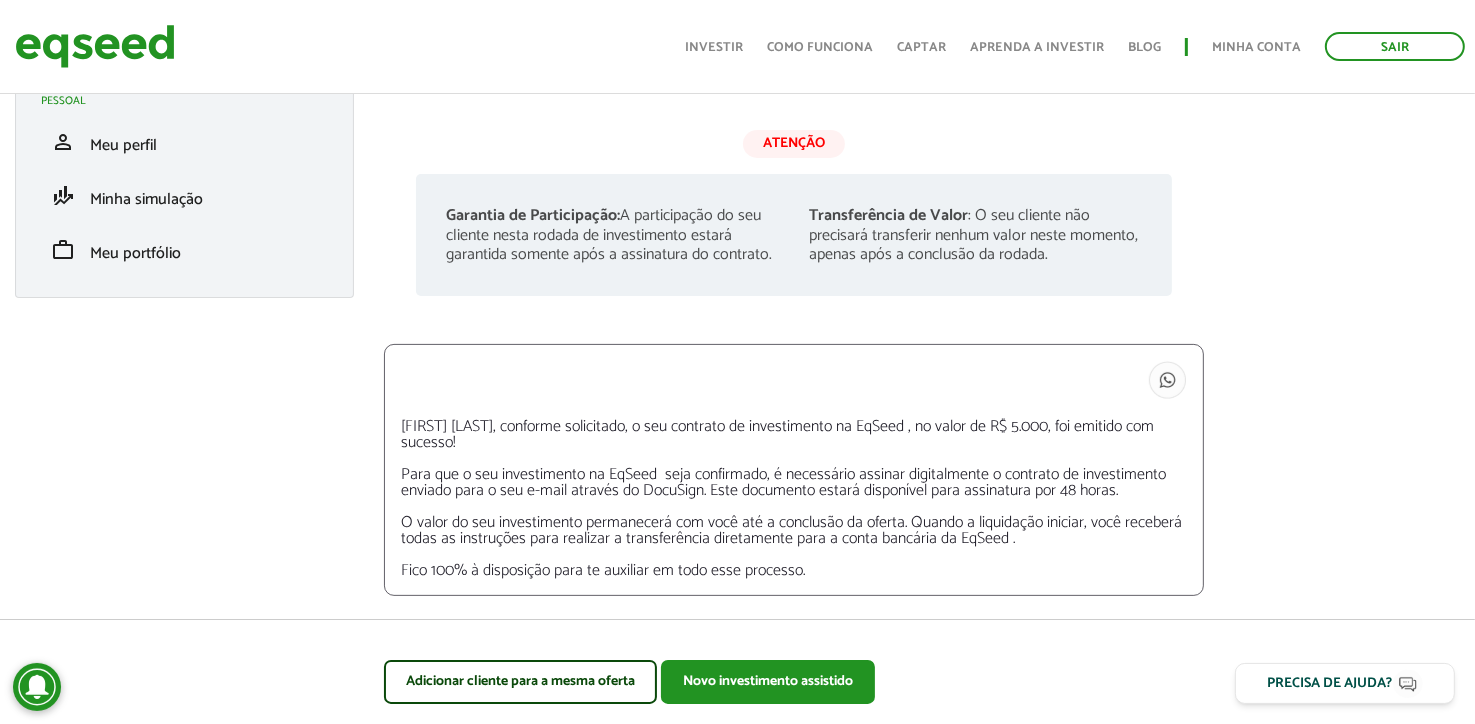 click at bounding box center [794, 382] 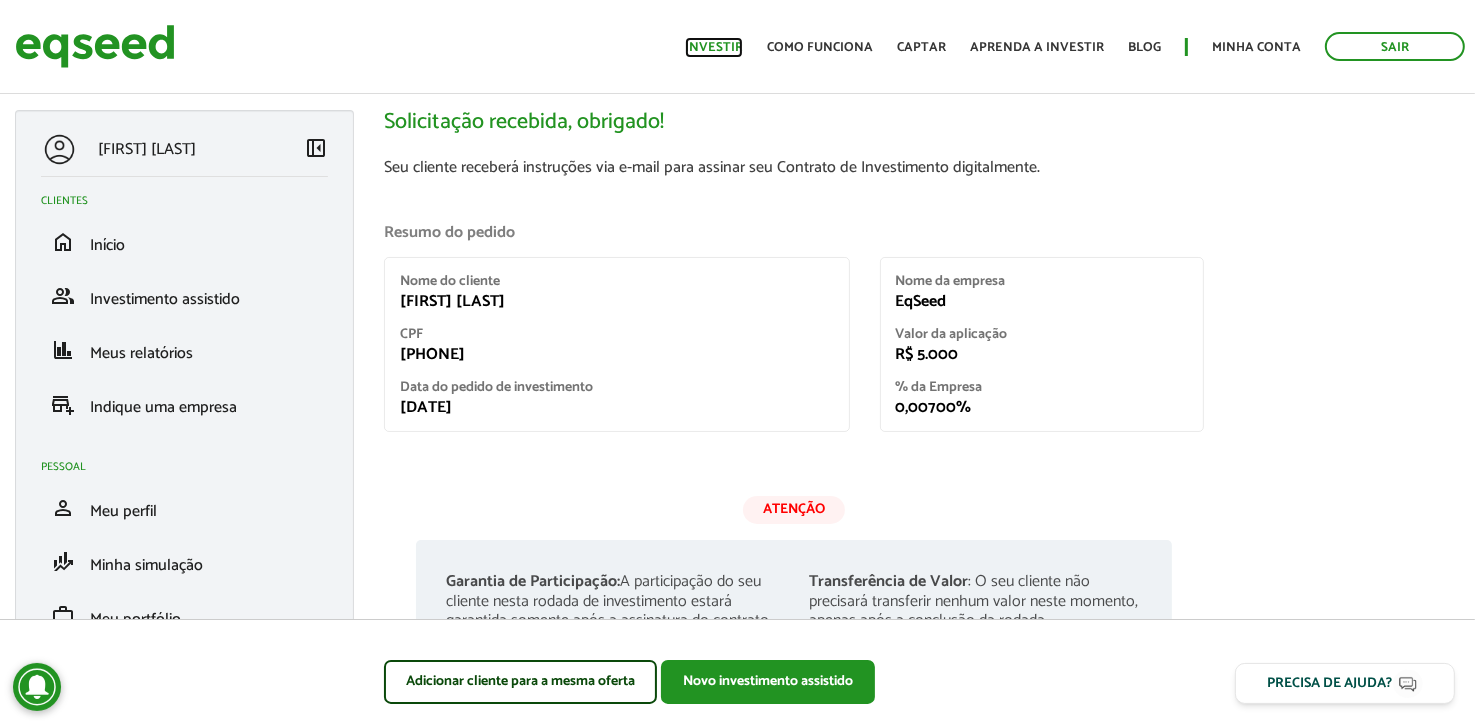 click on "Investir" at bounding box center [714, 47] 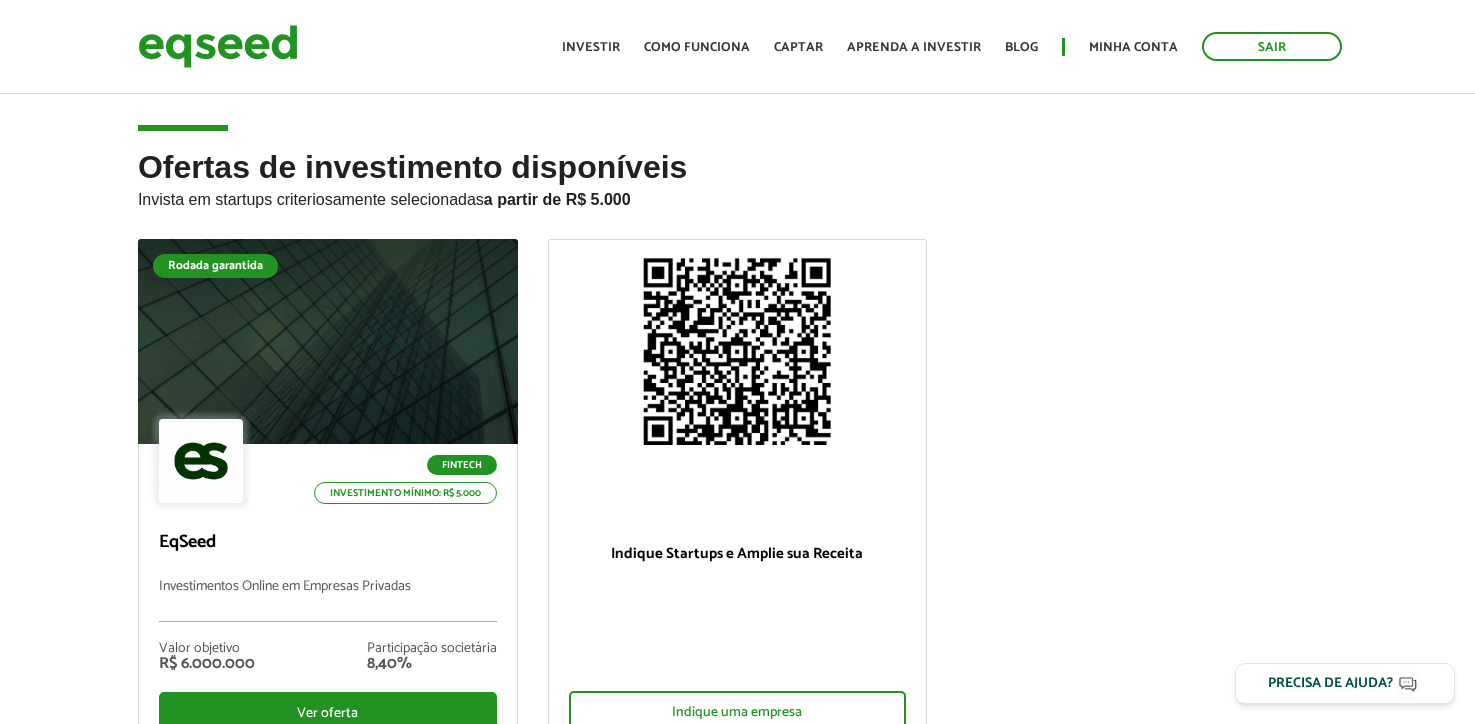 scroll, scrollTop: 296, scrollLeft: 0, axis: vertical 